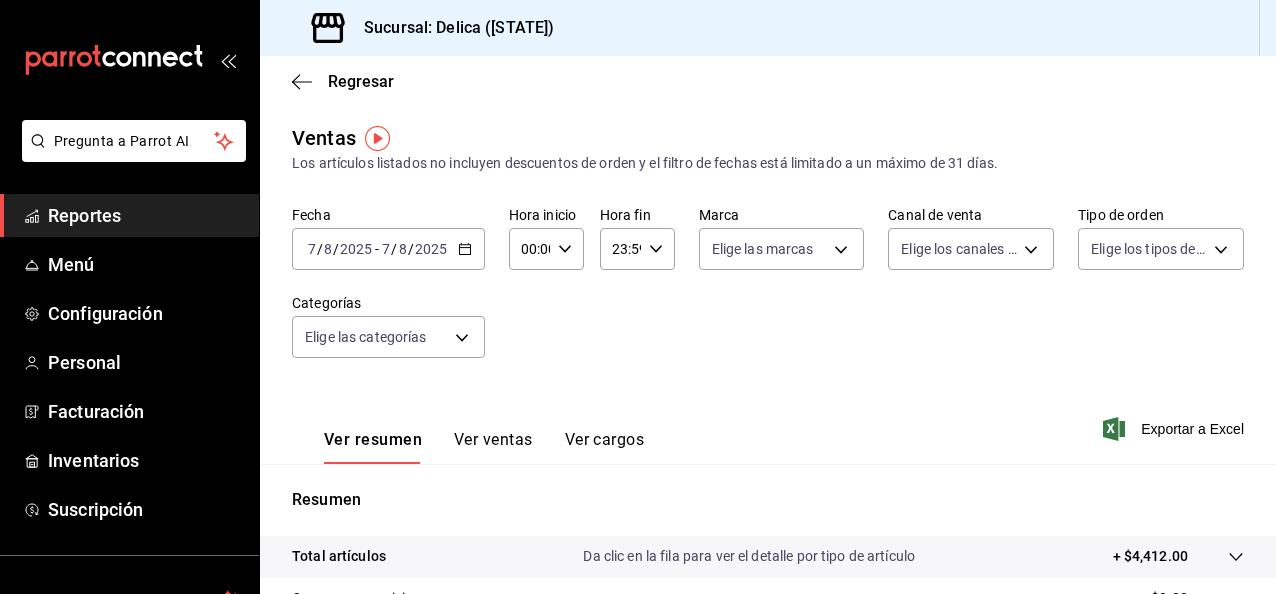 scroll, scrollTop: 0, scrollLeft: 0, axis: both 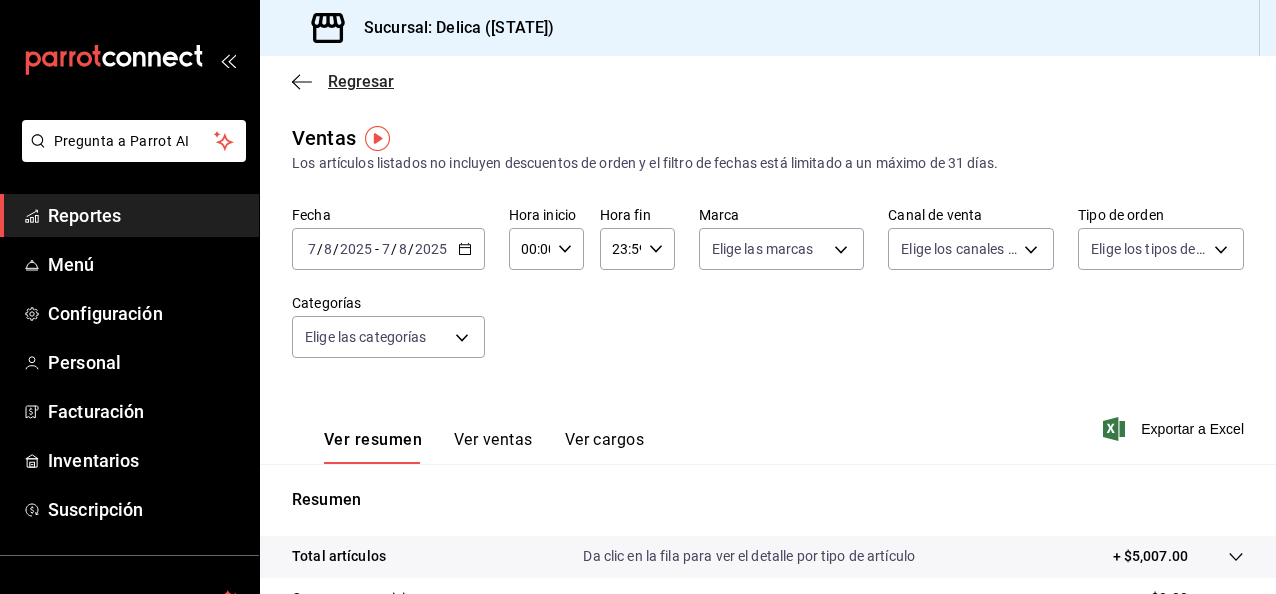 click 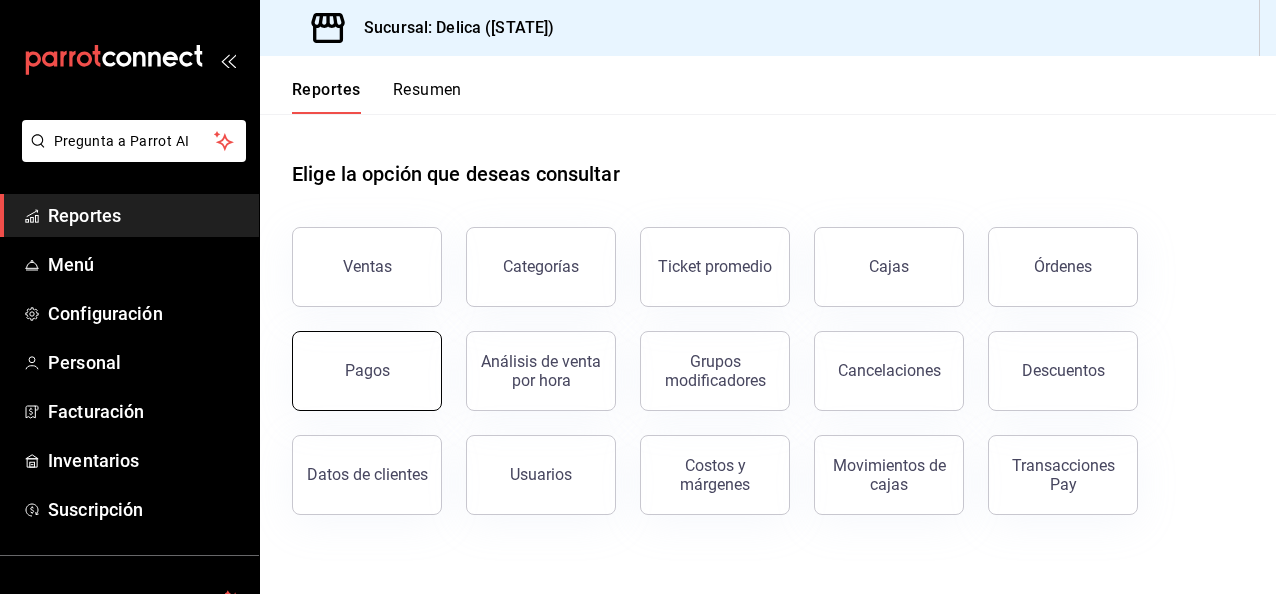 click on "Pagos" at bounding box center [367, 371] 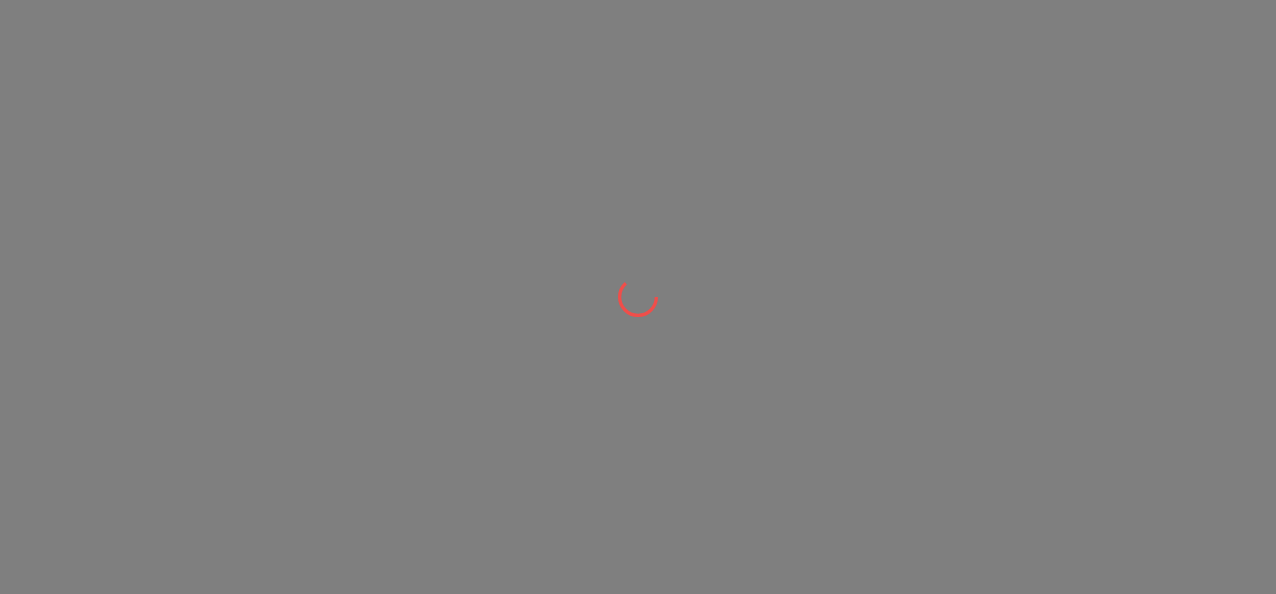 scroll, scrollTop: 0, scrollLeft: 0, axis: both 